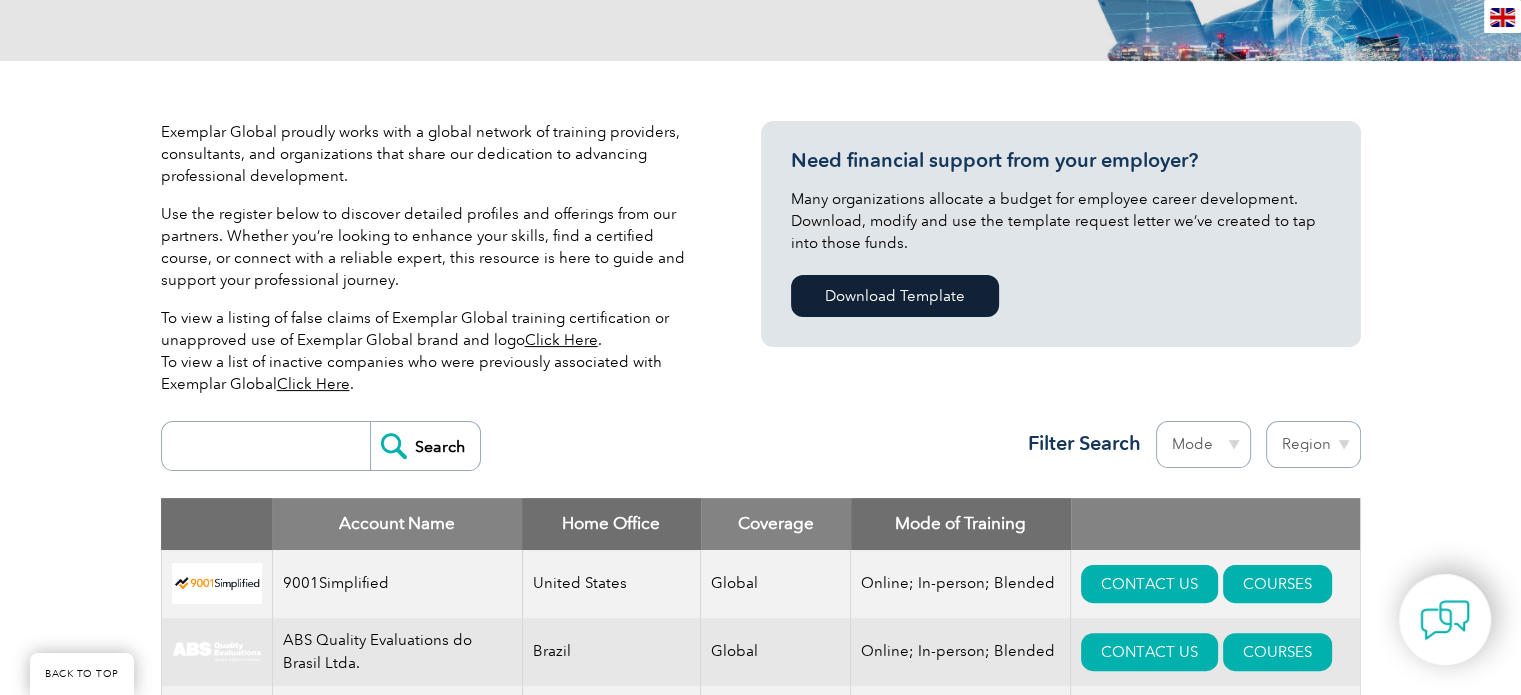 scroll, scrollTop: 700, scrollLeft: 0, axis: vertical 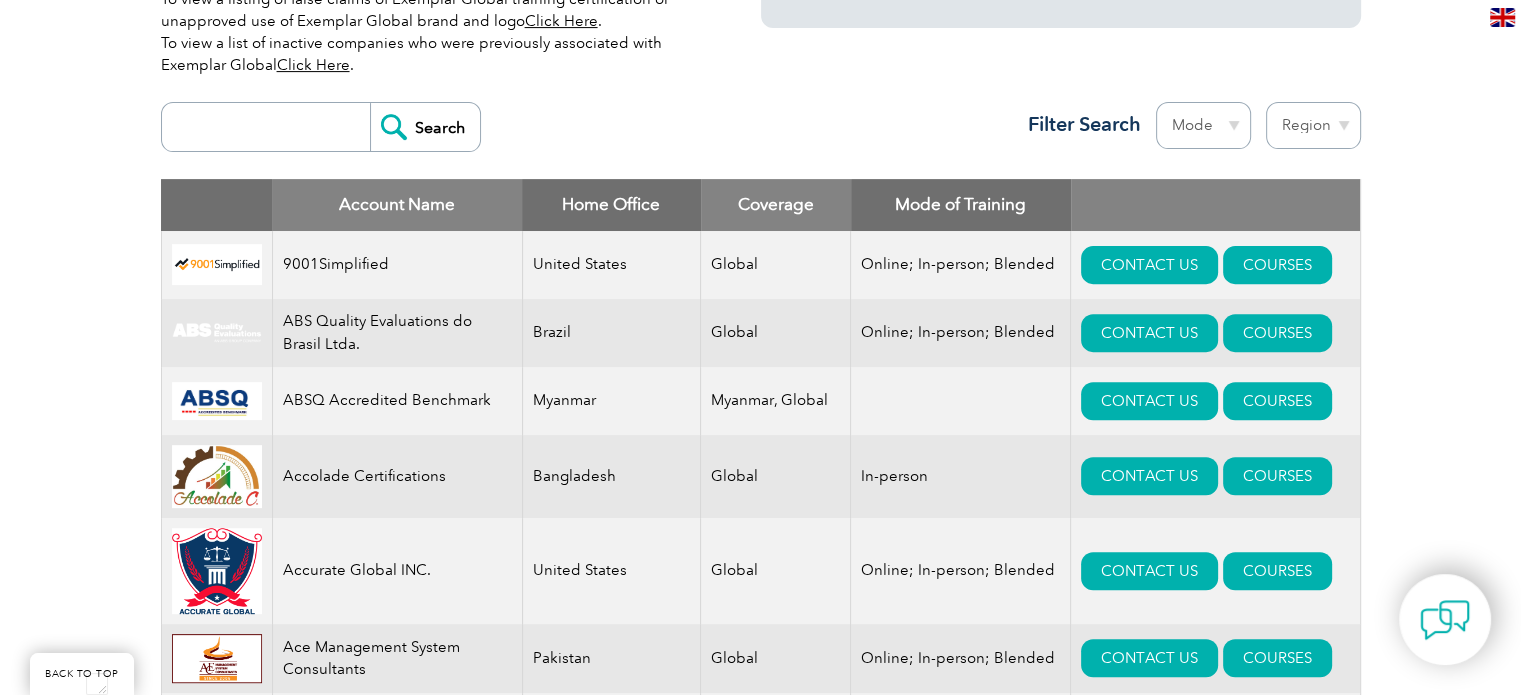 click at bounding box center (271, 127) 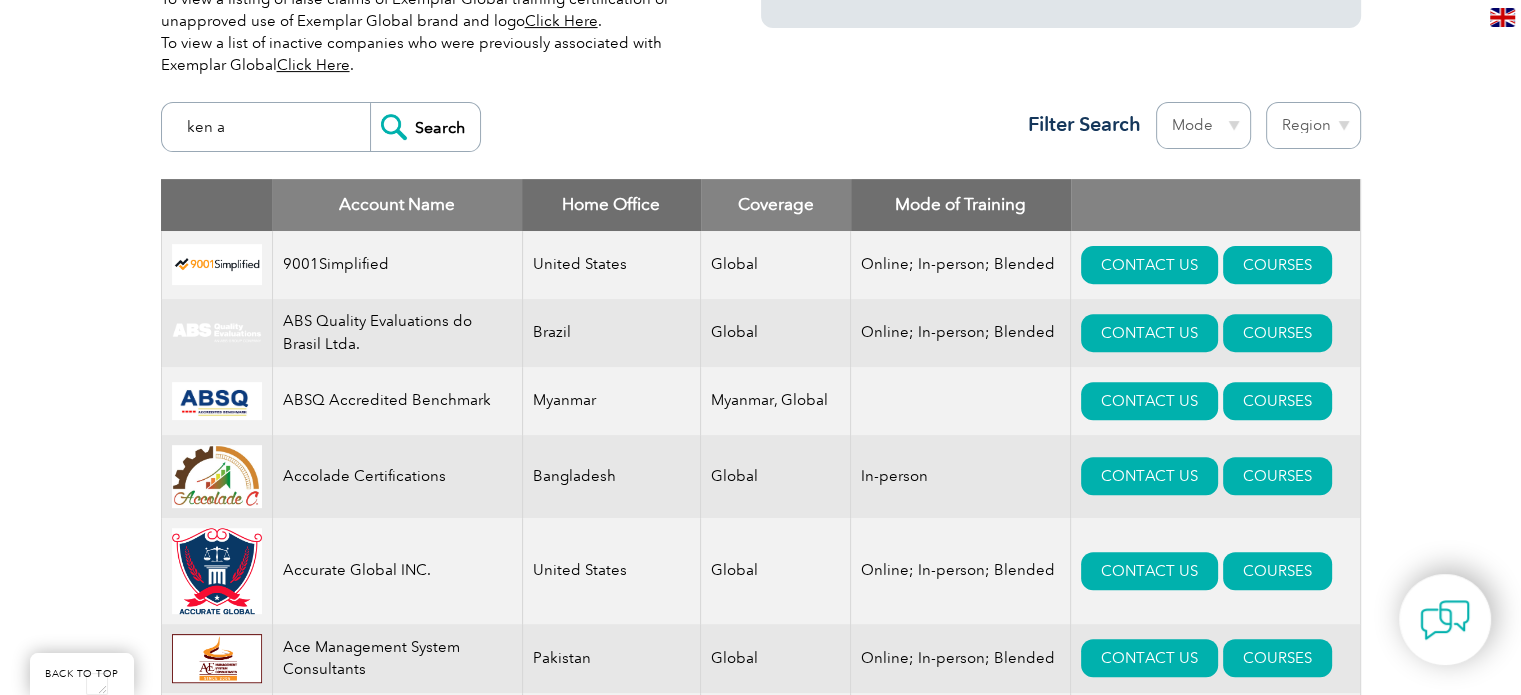 type on "ken a" 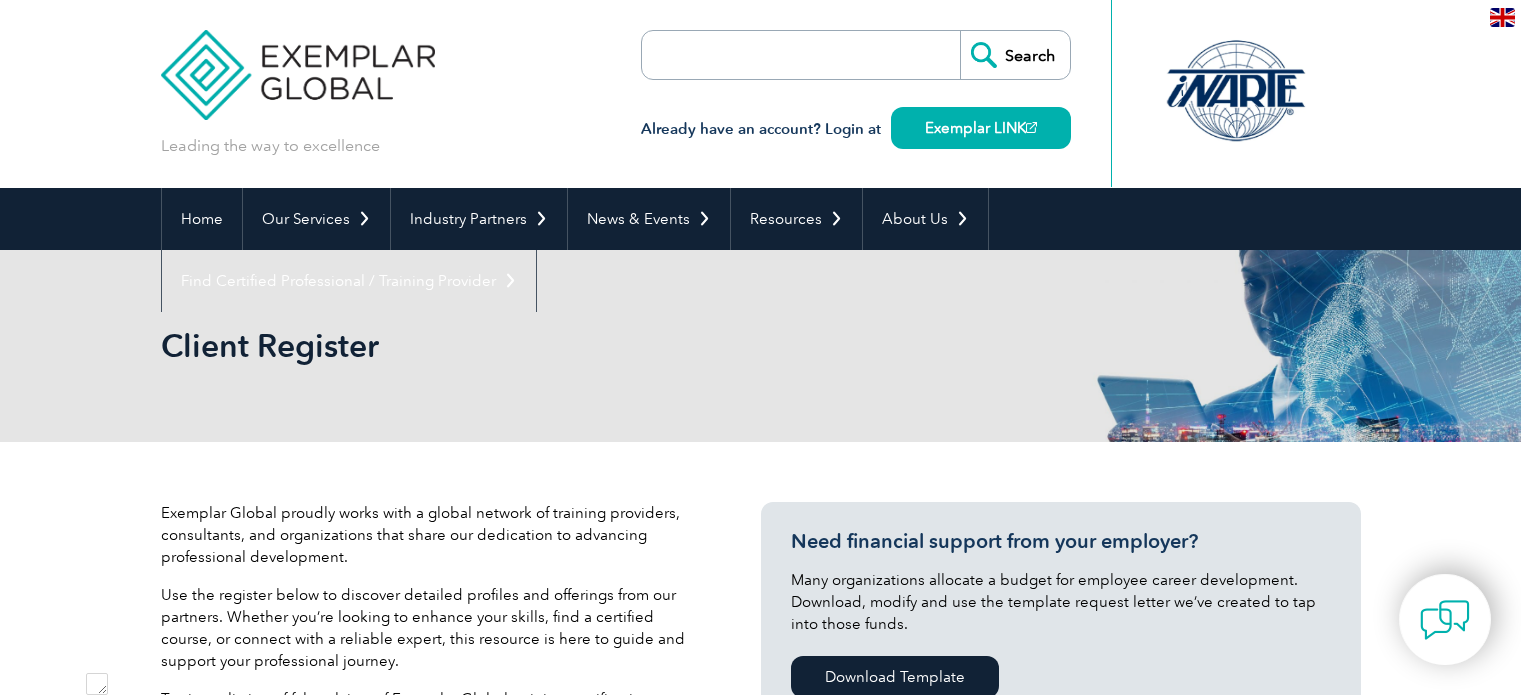 scroll, scrollTop: 0, scrollLeft: 0, axis: both 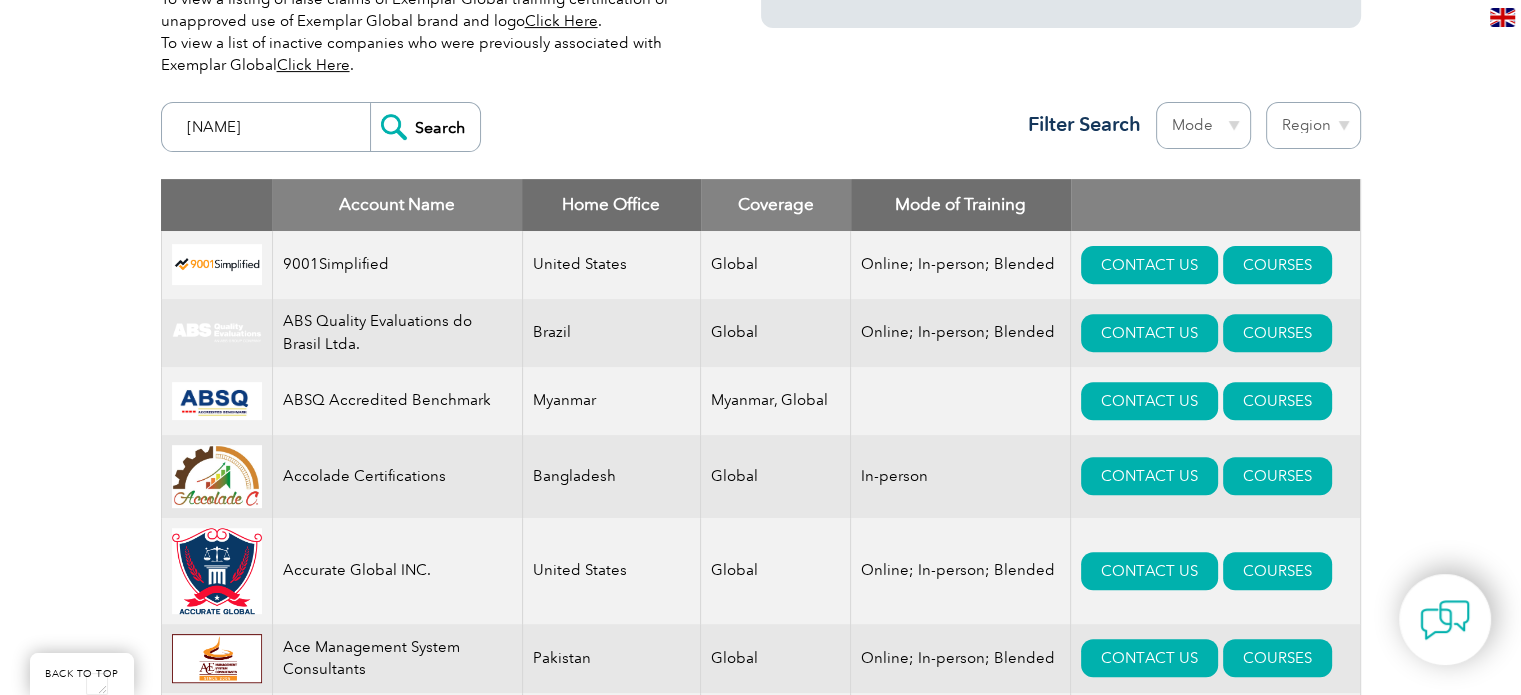 click on "ken a" at bounding box center [271, 127] 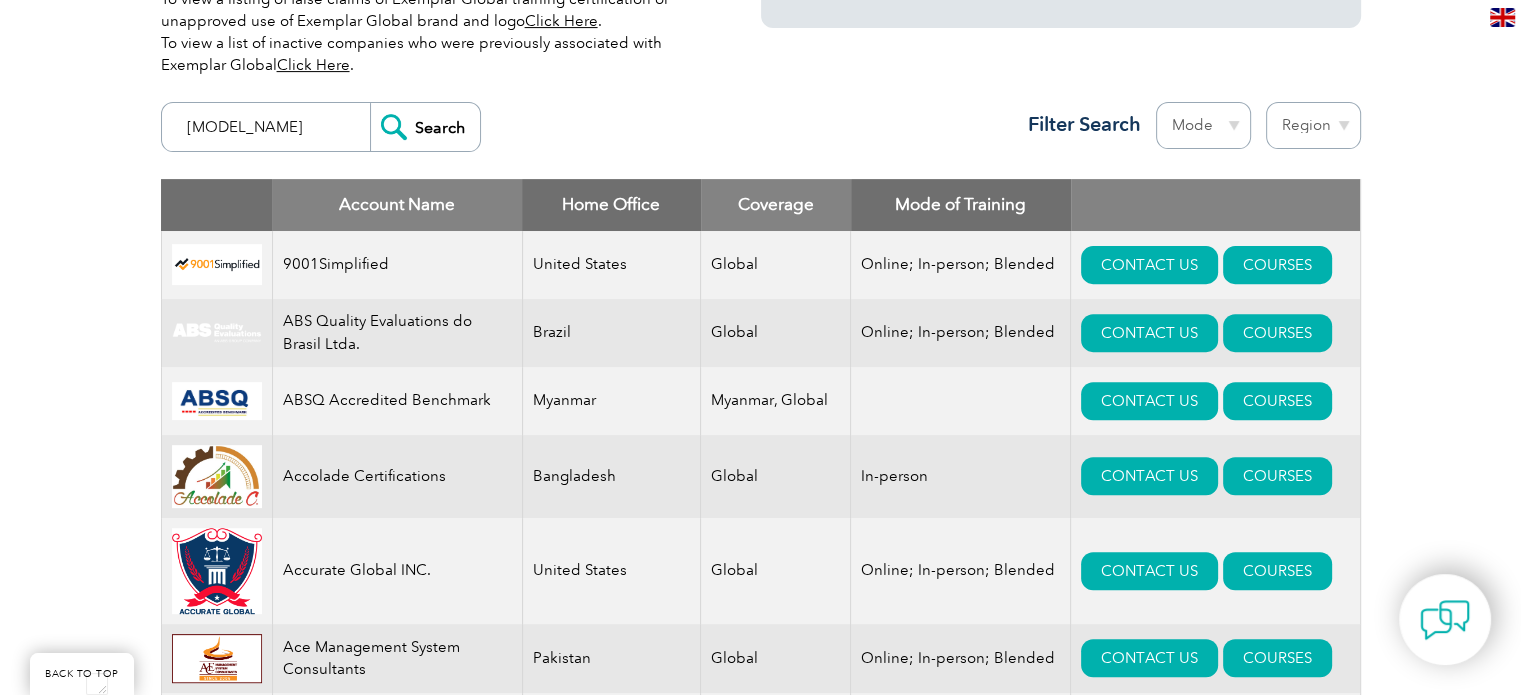 click on "Search" at bounding box center (425, 127) 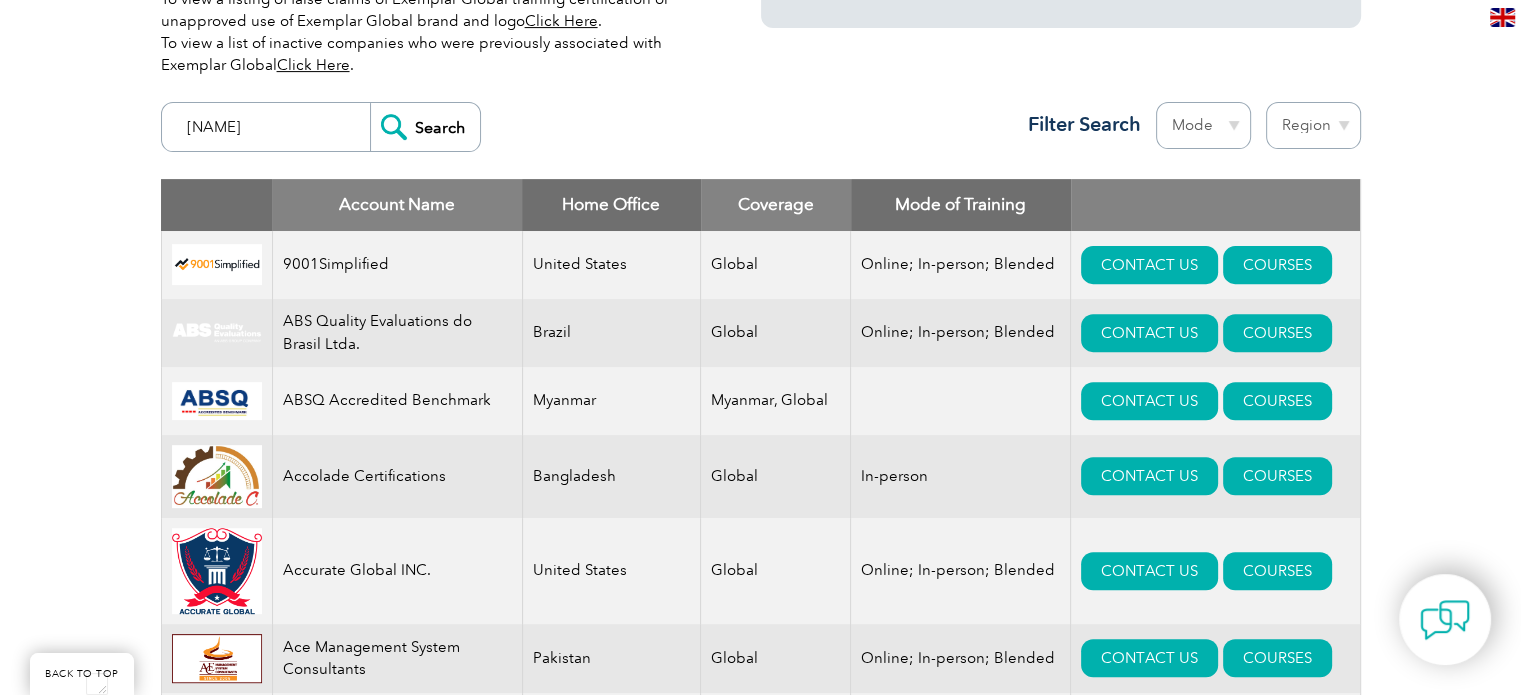 type on "ken Aca" 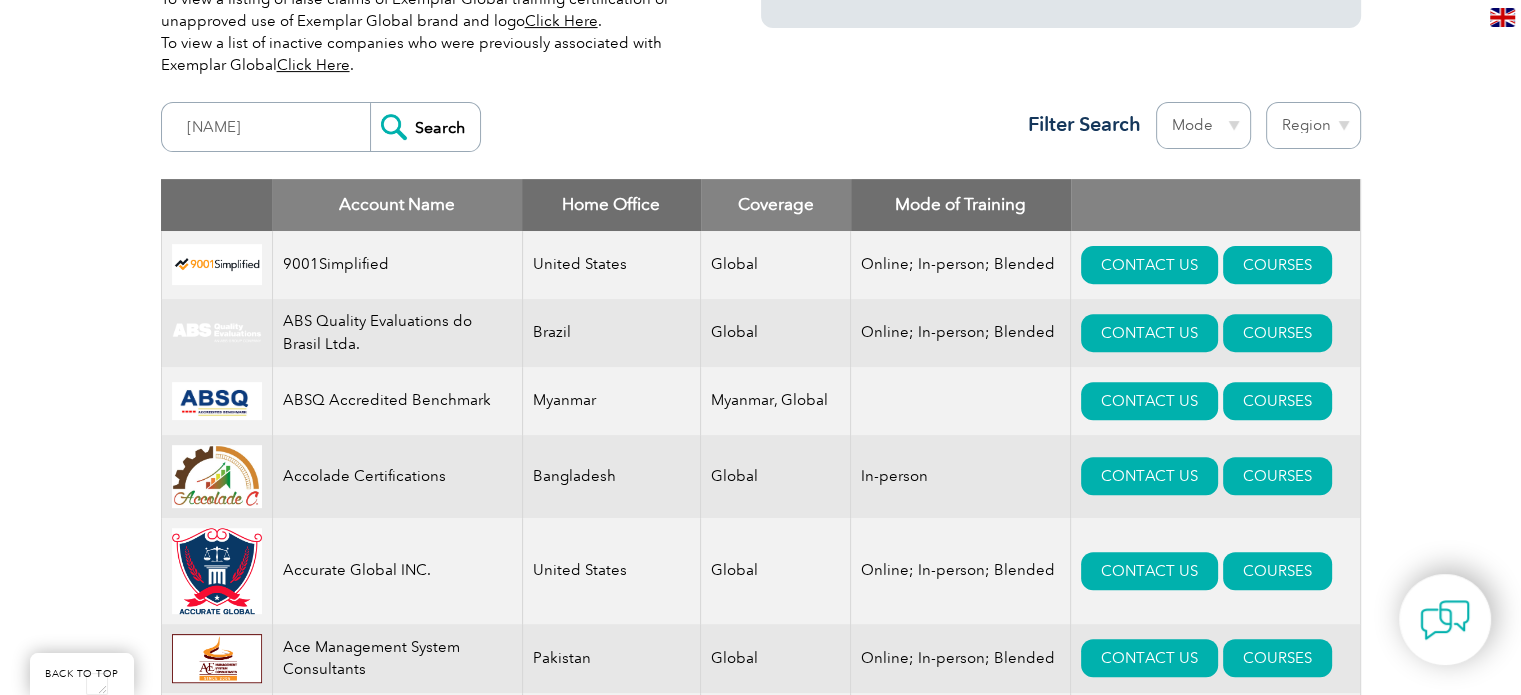 click on "Search" at bounding box center (425, 127) 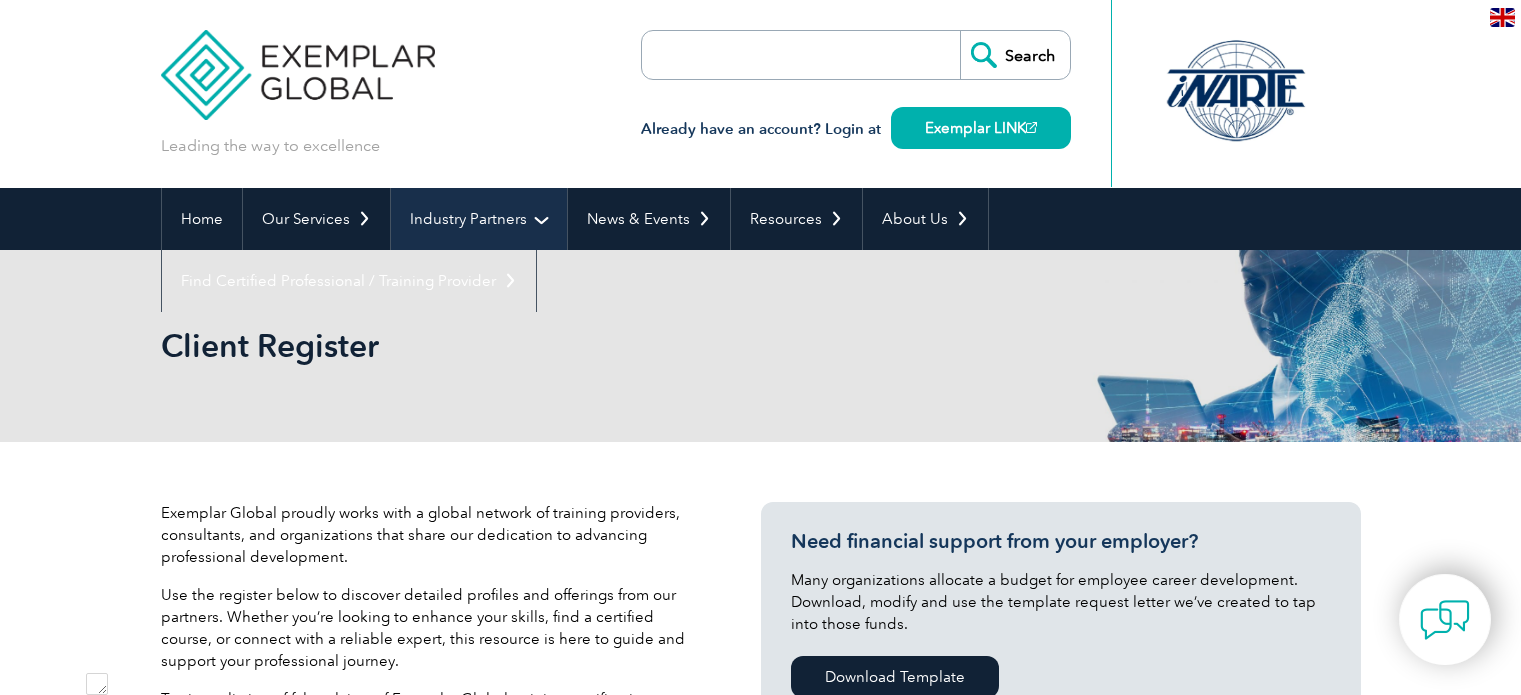 scroll, scrollTop: 0, scrollLeft: 0, axis: both 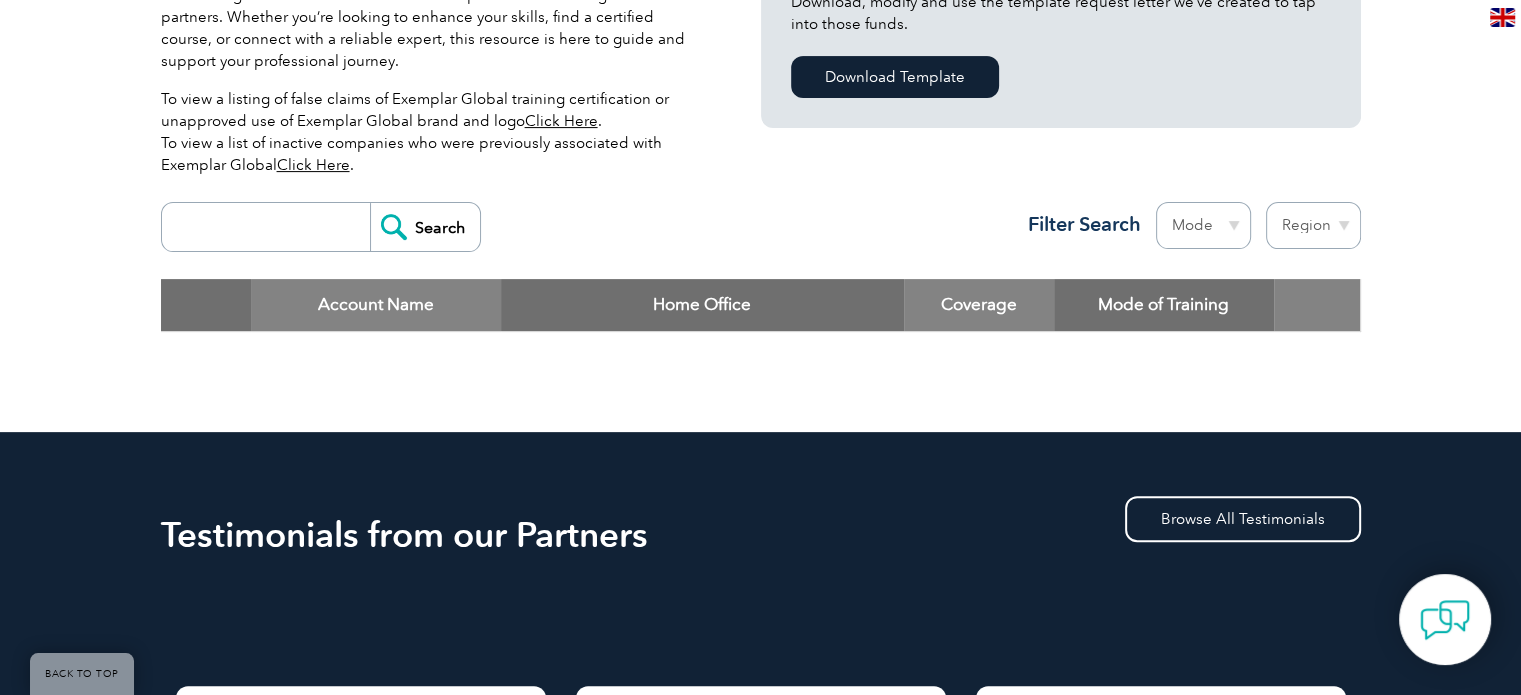 click at bounding box center (271, 227) 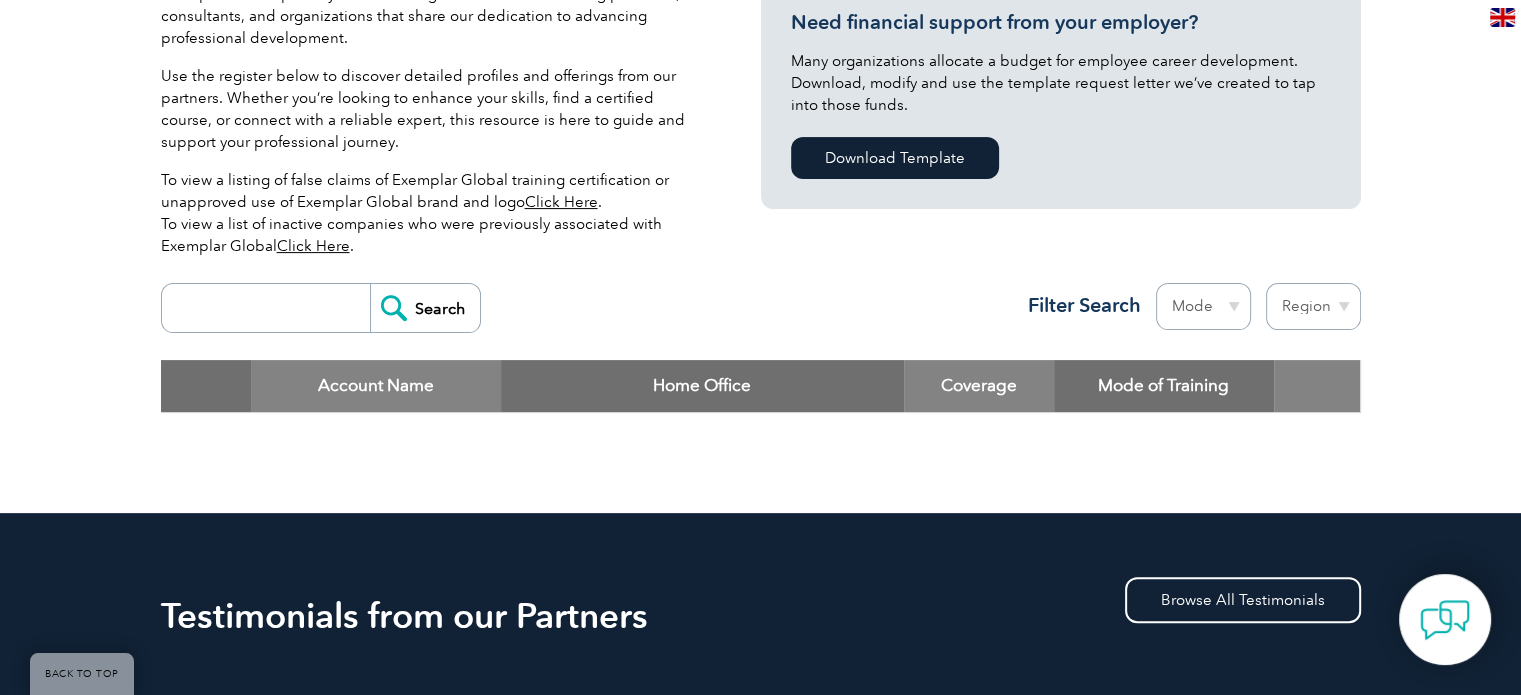 scroll, scrollTop: 400, scrollLeft: 0, axis: vertical 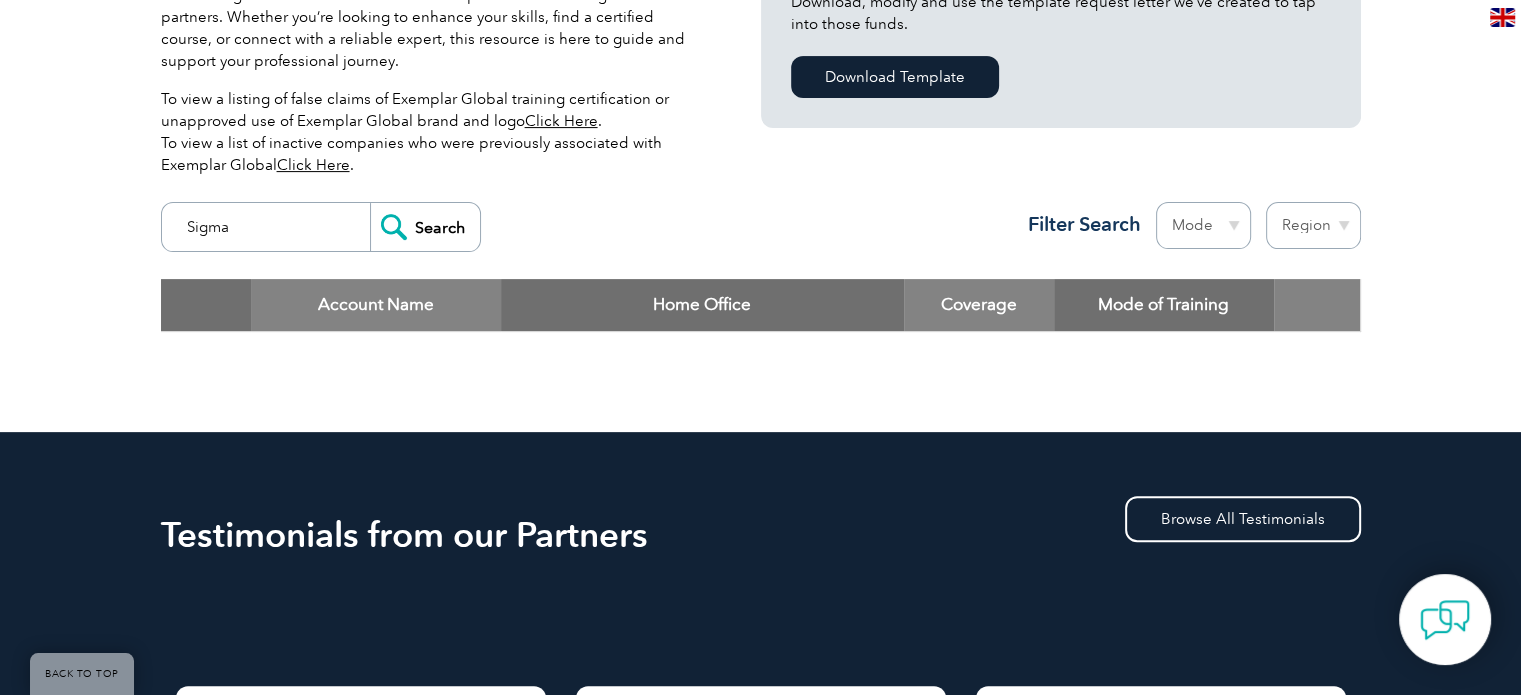 type on "Sigma" 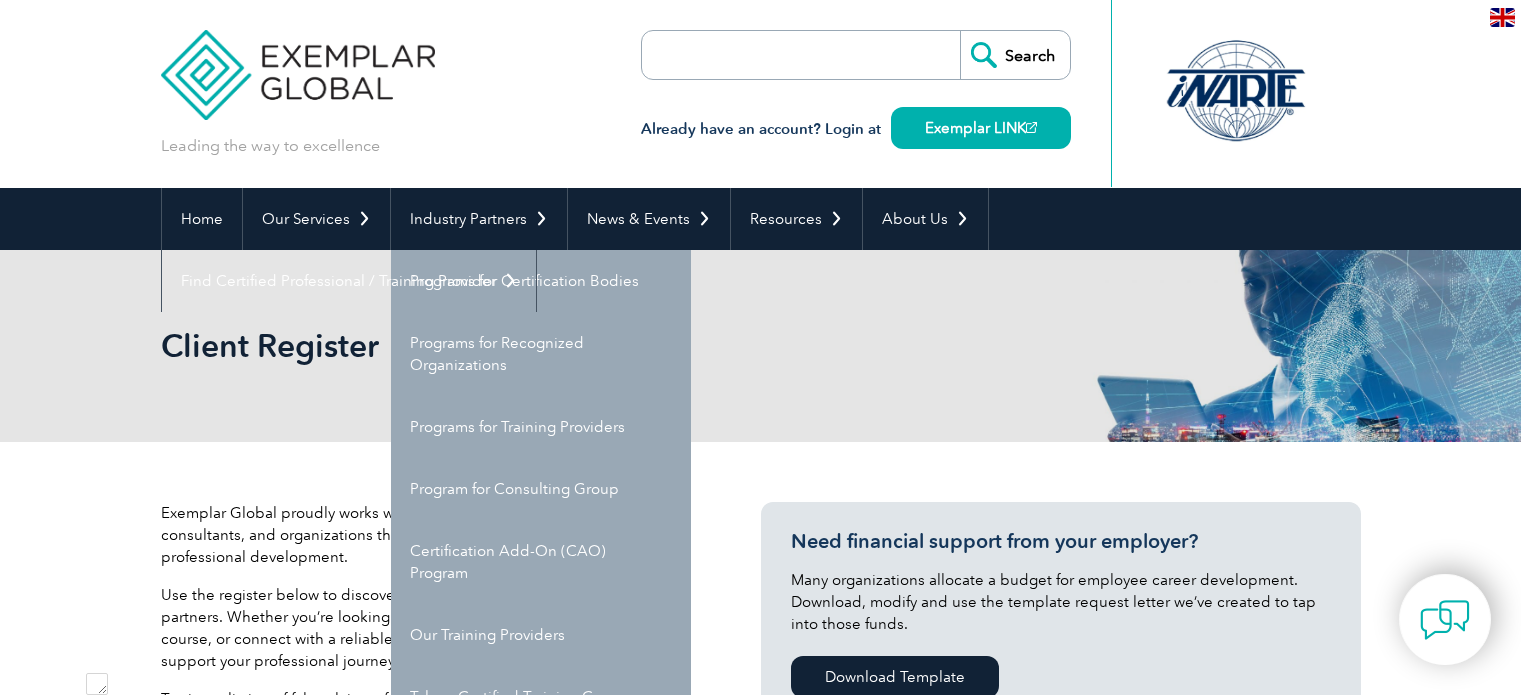 scroll, scrollTop: 0, scrollLeft: 0, axis: both 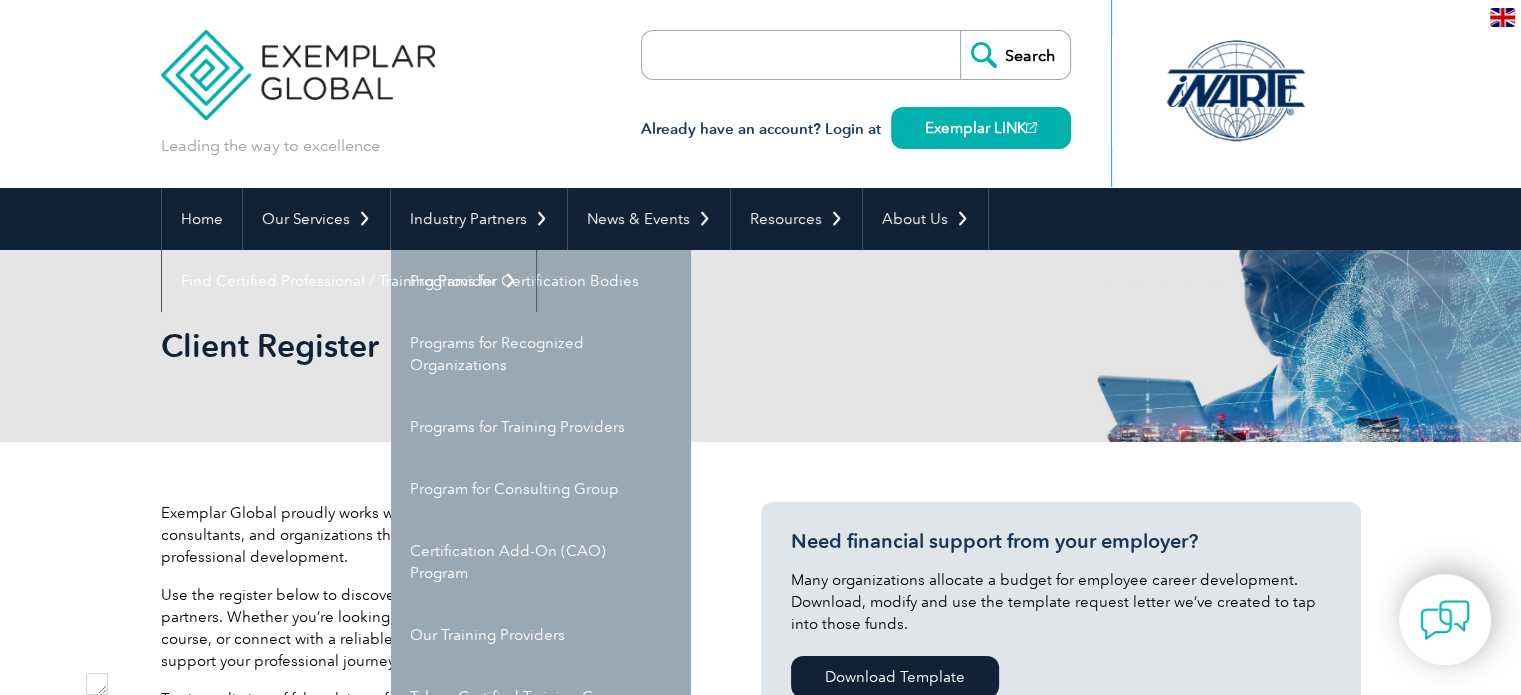 click on "Client Register" at bounding box center [760, 346] 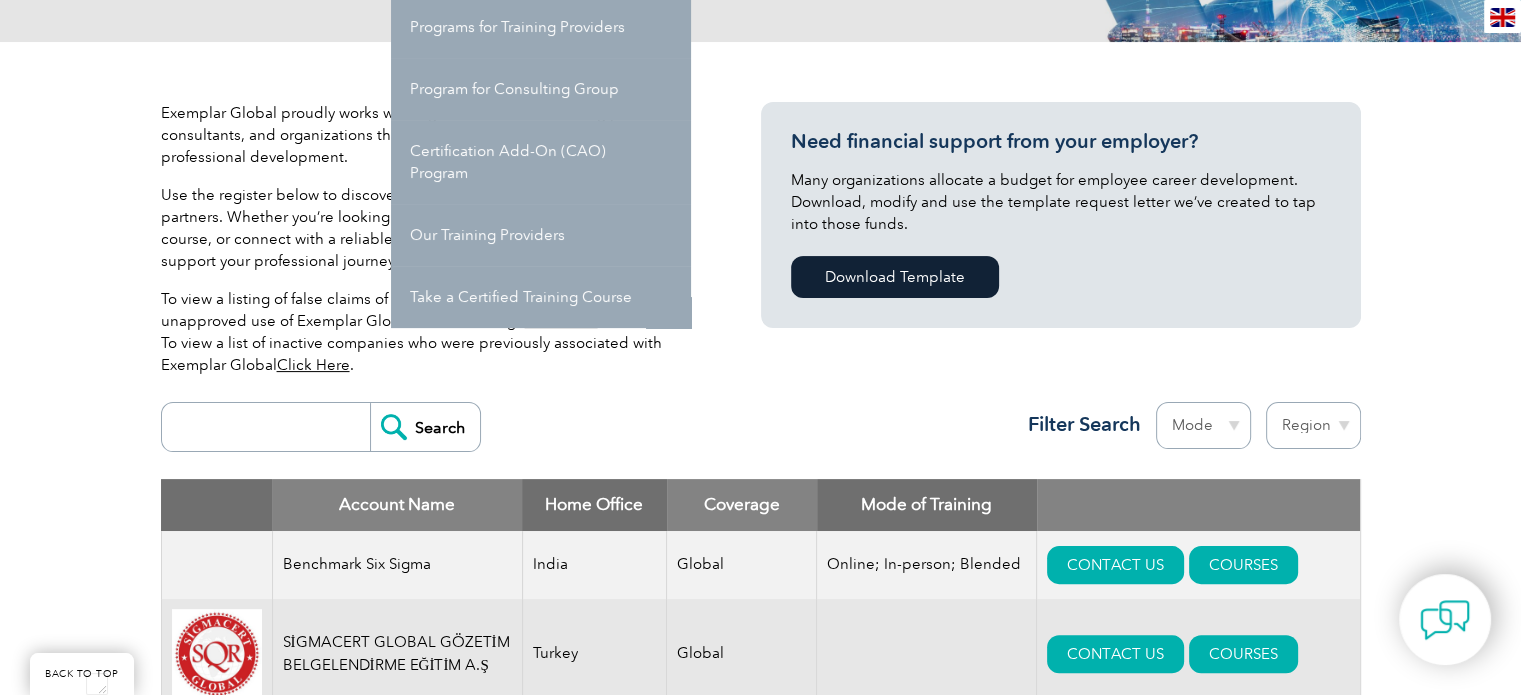 scroll, scrollTop: 800, scrollLeft: 0, axis: vertical 